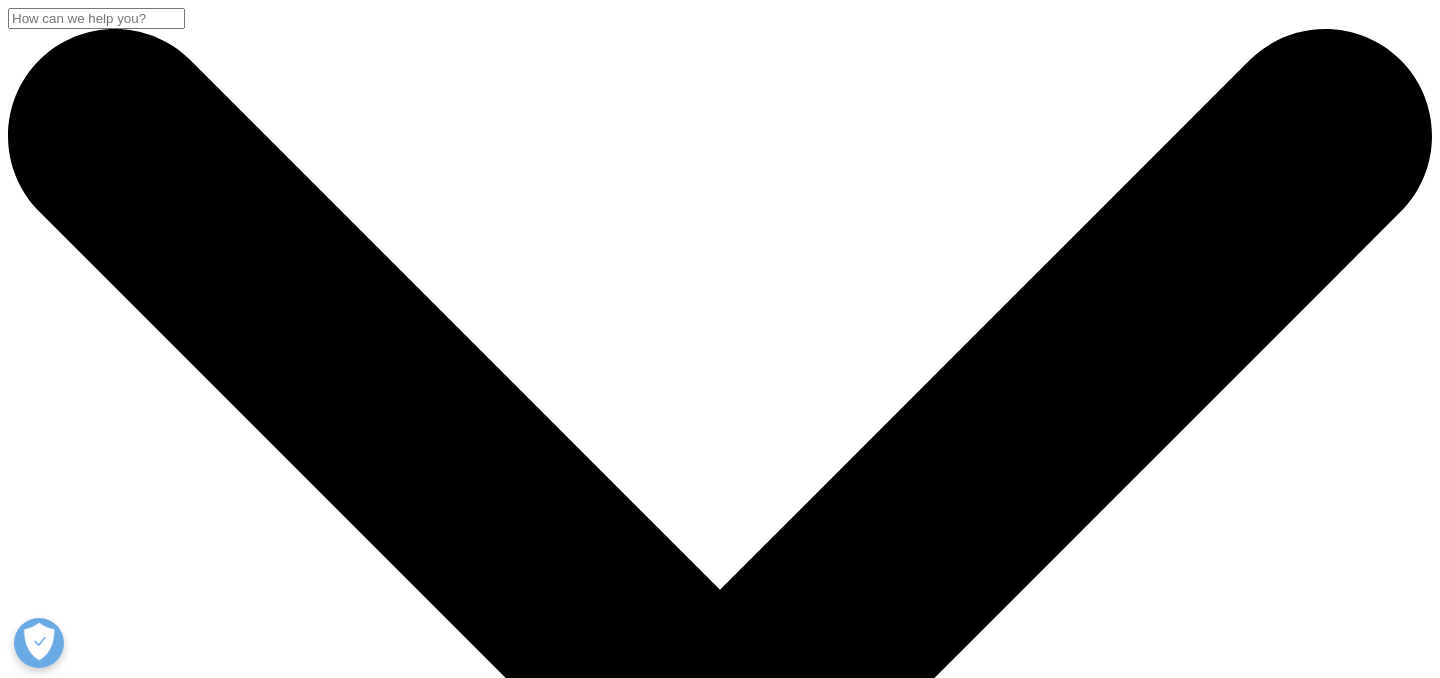 scroll, scrollTop: 1055, scrollLeft: 0, axis: vertical 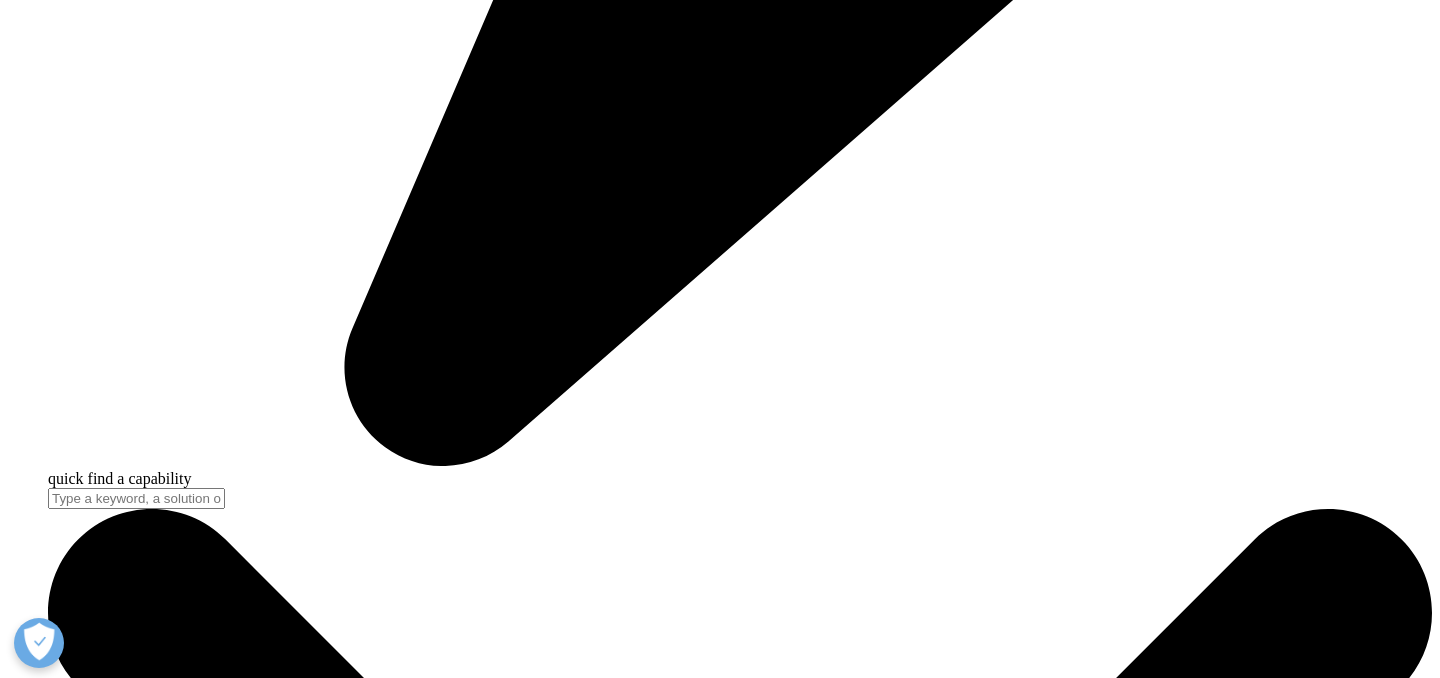 click on "Privacy" at bounding box center [72, 26043] 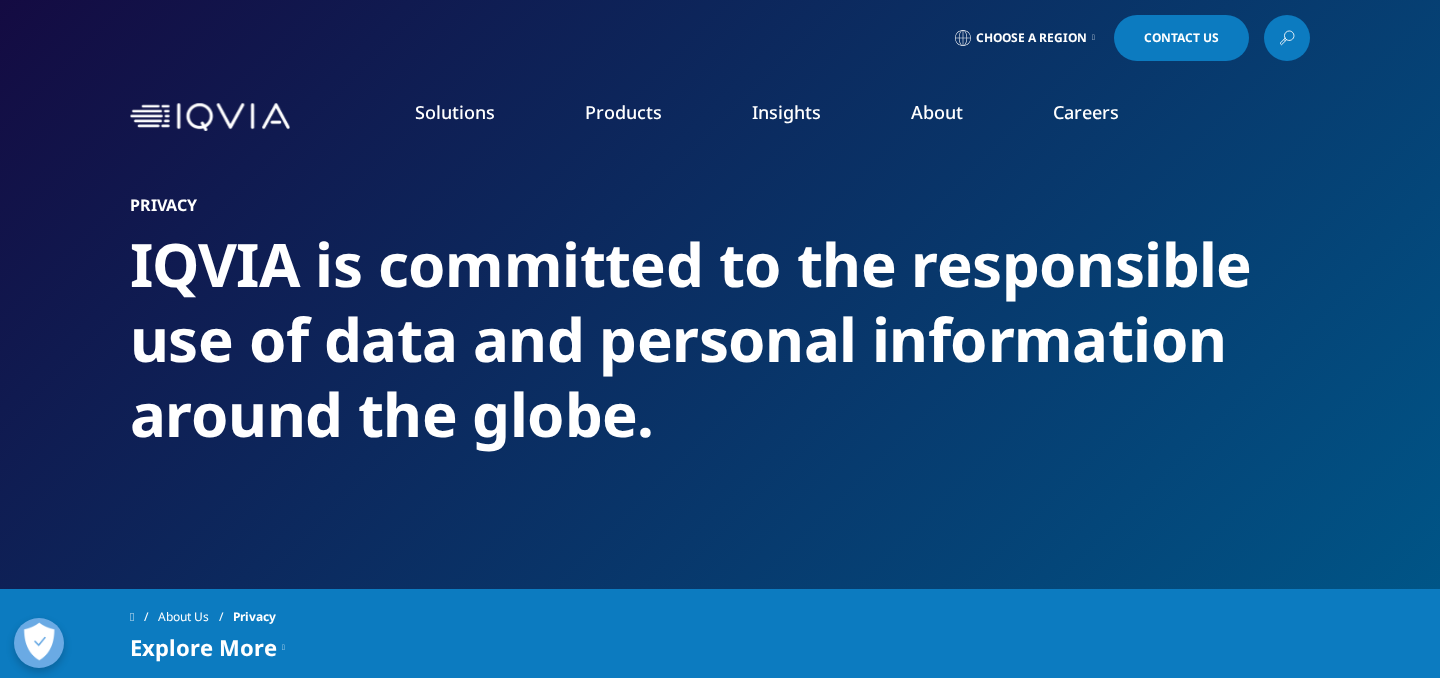 scroll, scrollTop: 0, scrollLeft: 0, axis: both 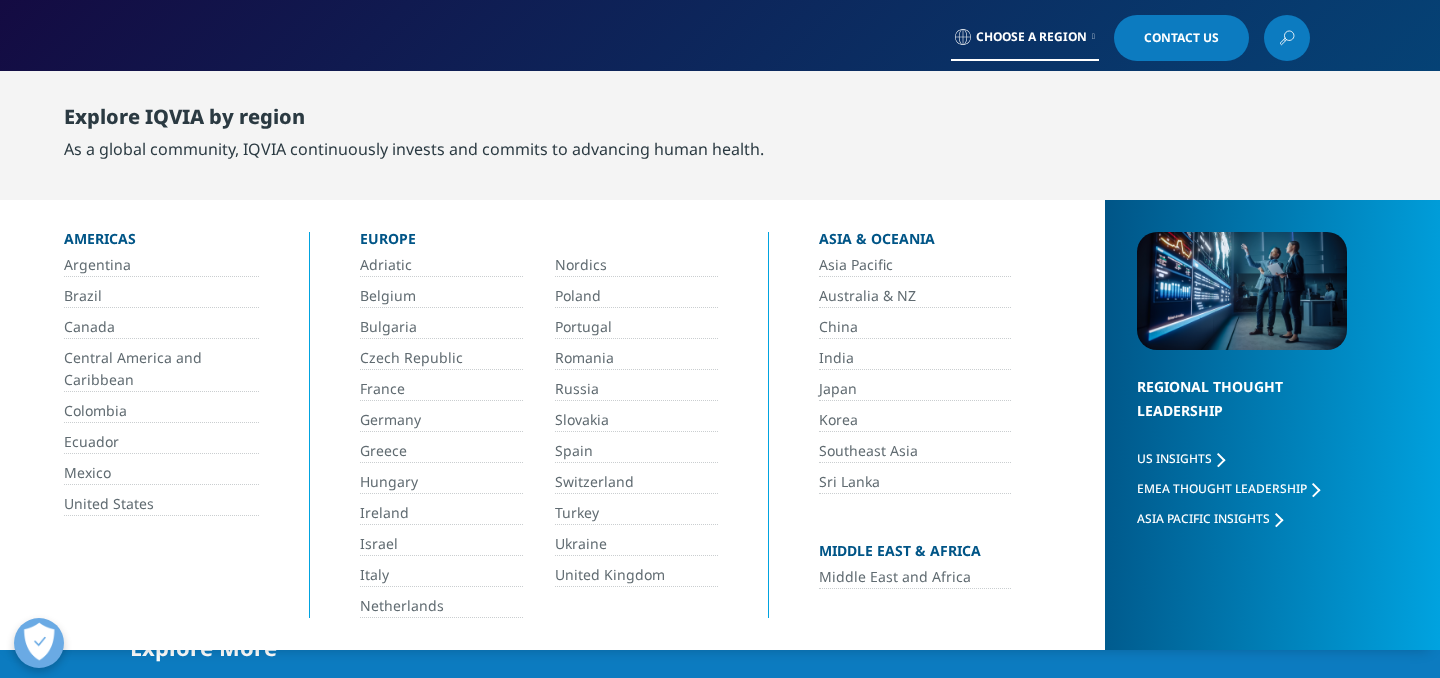 click on "Poland" at bounding box center [636, 296] 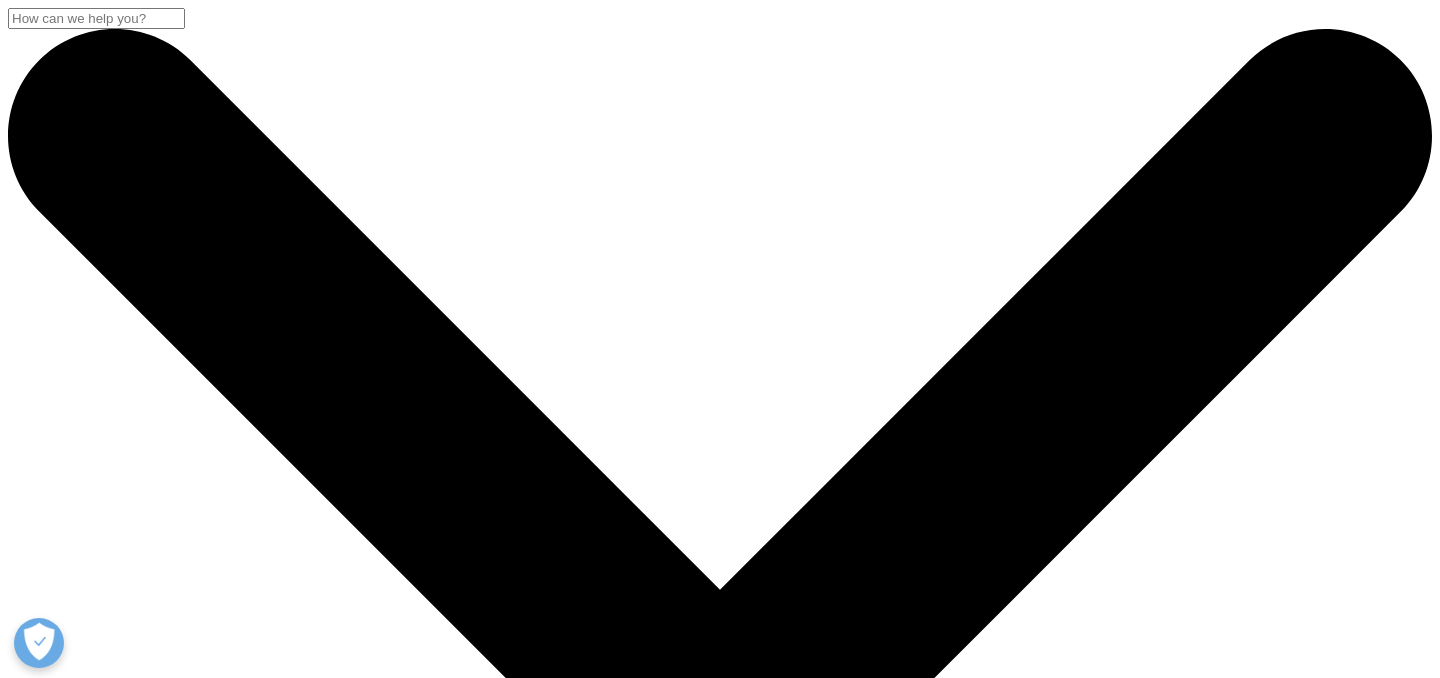 scroll, scrollTop: 0, scrollLeft: 0, axis: both 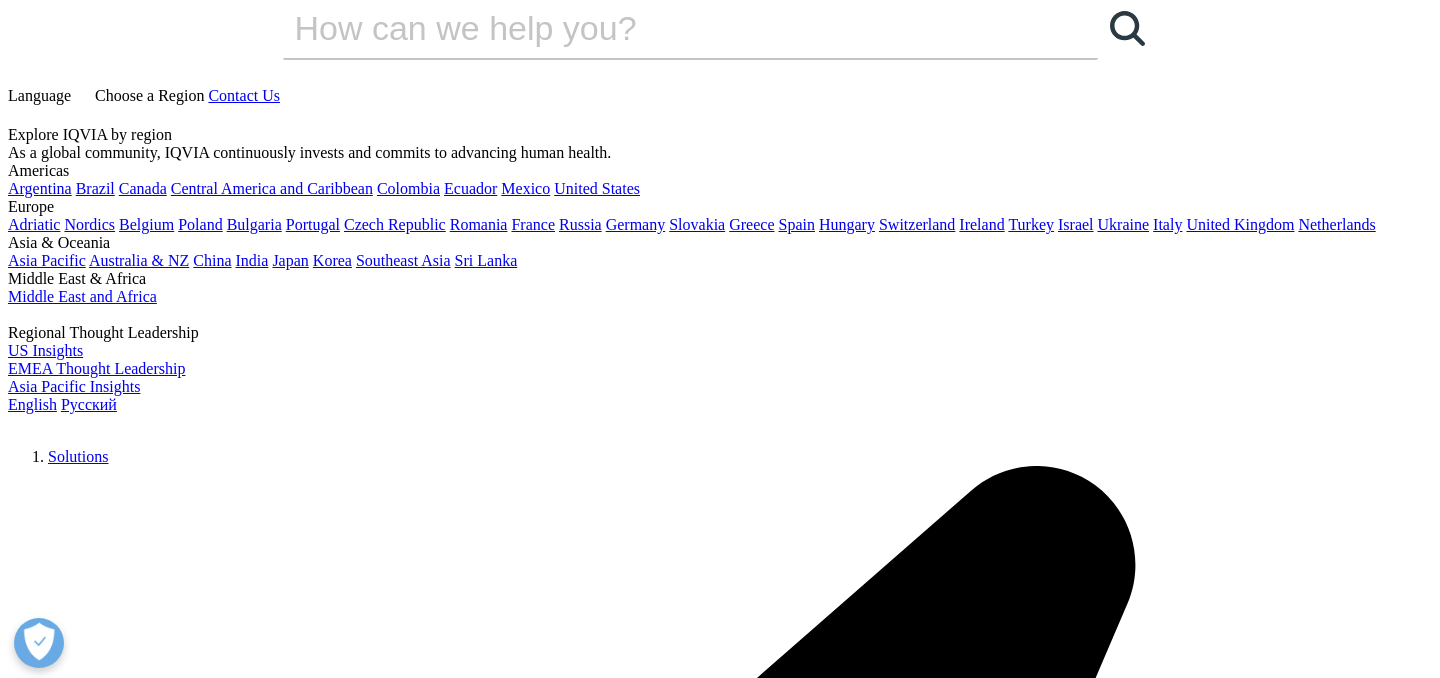 click 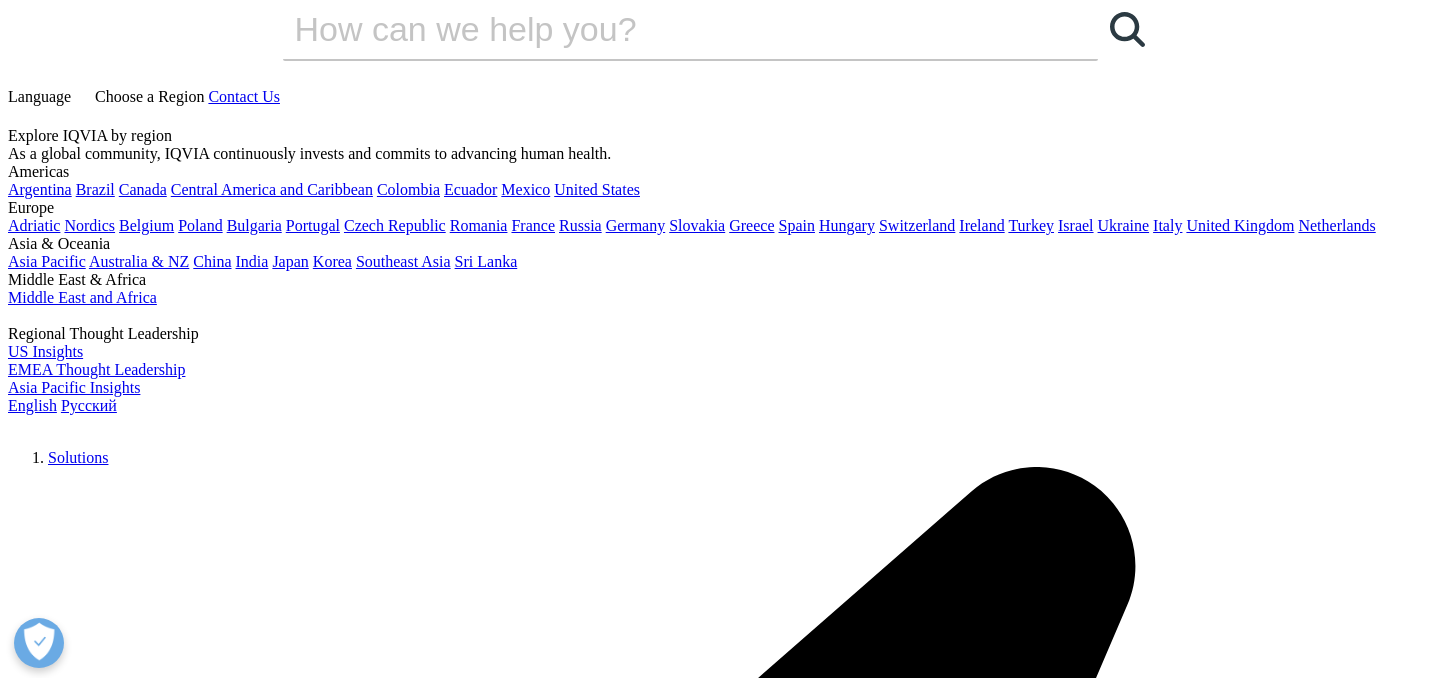 click on "Choose a Region" at bounding box center (149, 96) 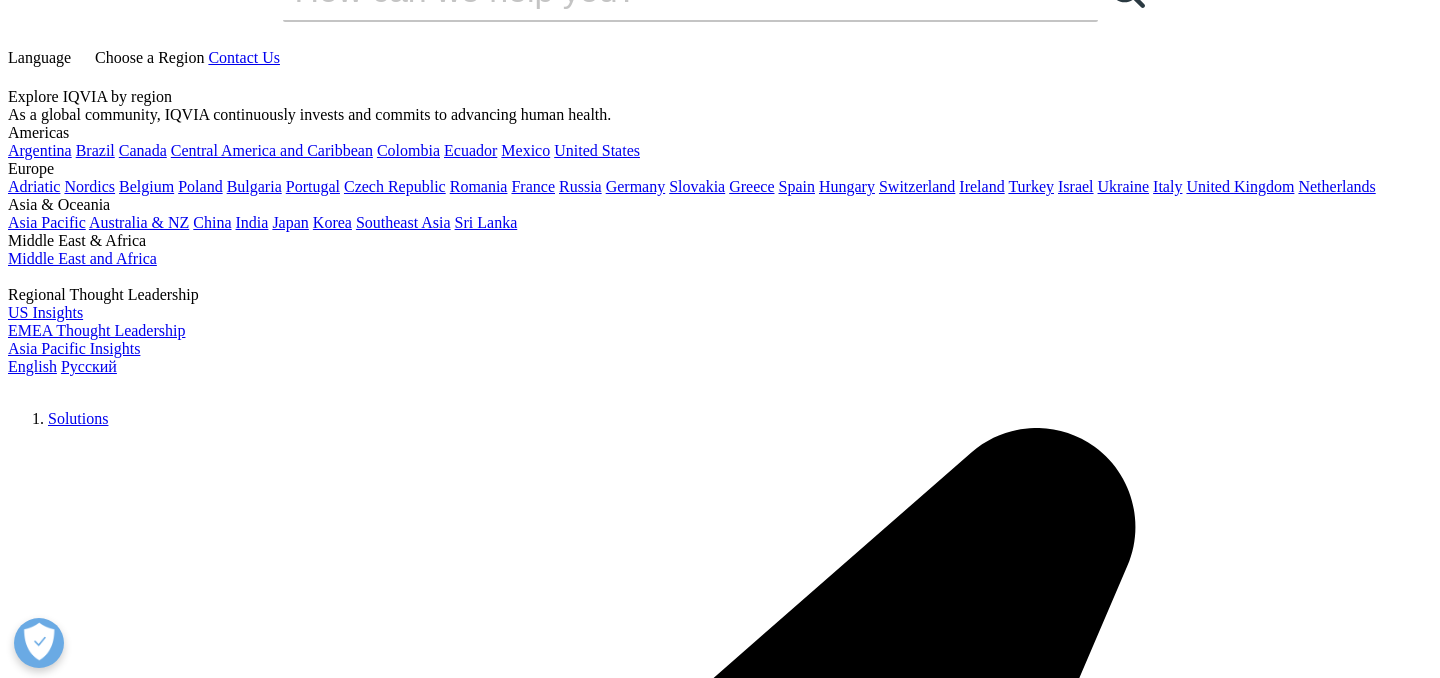 scroll, scrollTop: 57, scrollLeft: 0, axis: vertical 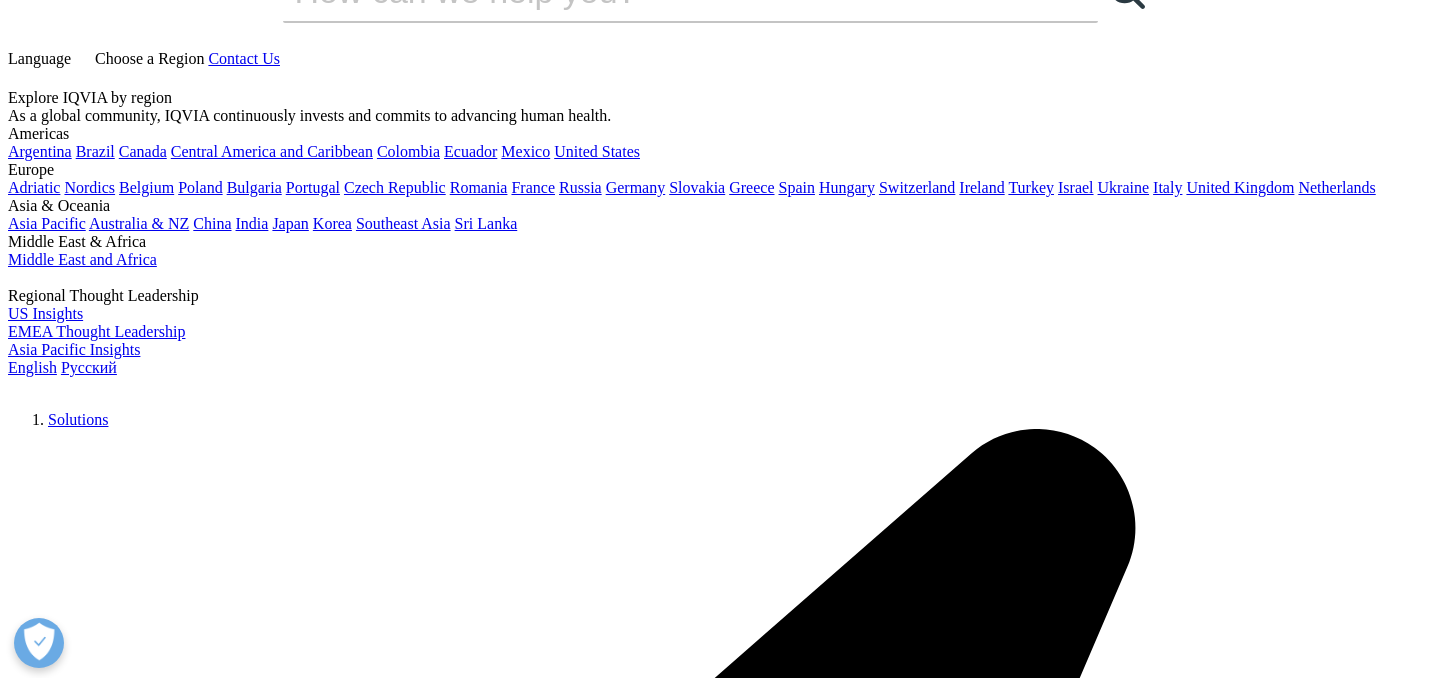 click on "United States" at bounding box center (597, 151) 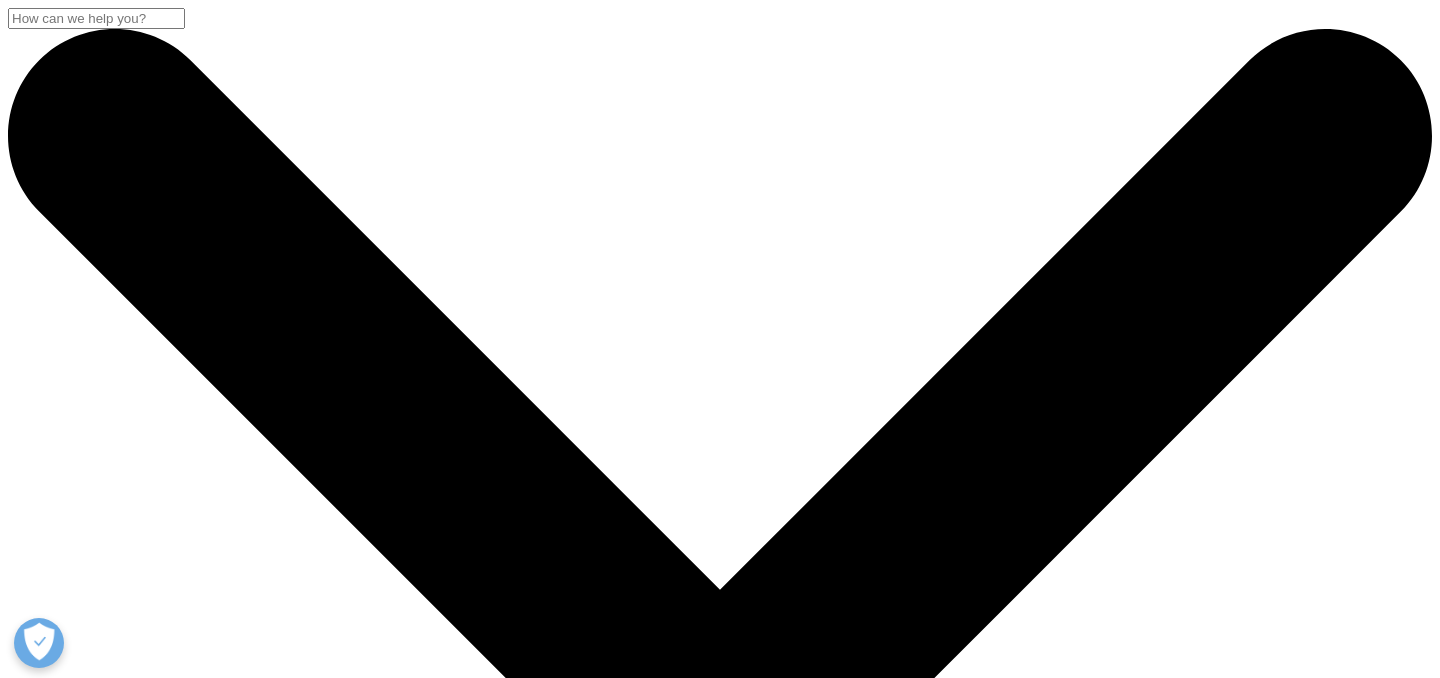 scroll, scrollTop: 0, scrollLeft: 0, axis: both 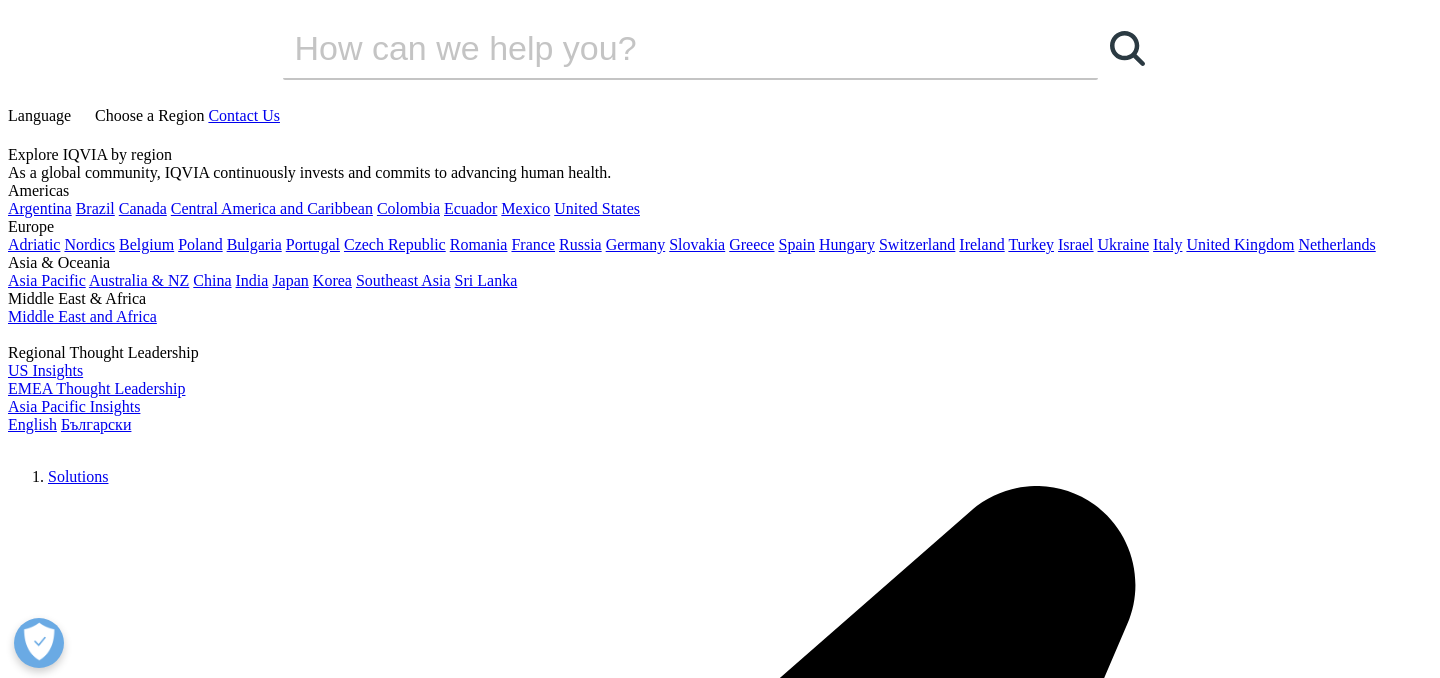 click on "Language" at bounding box center [41, 115] 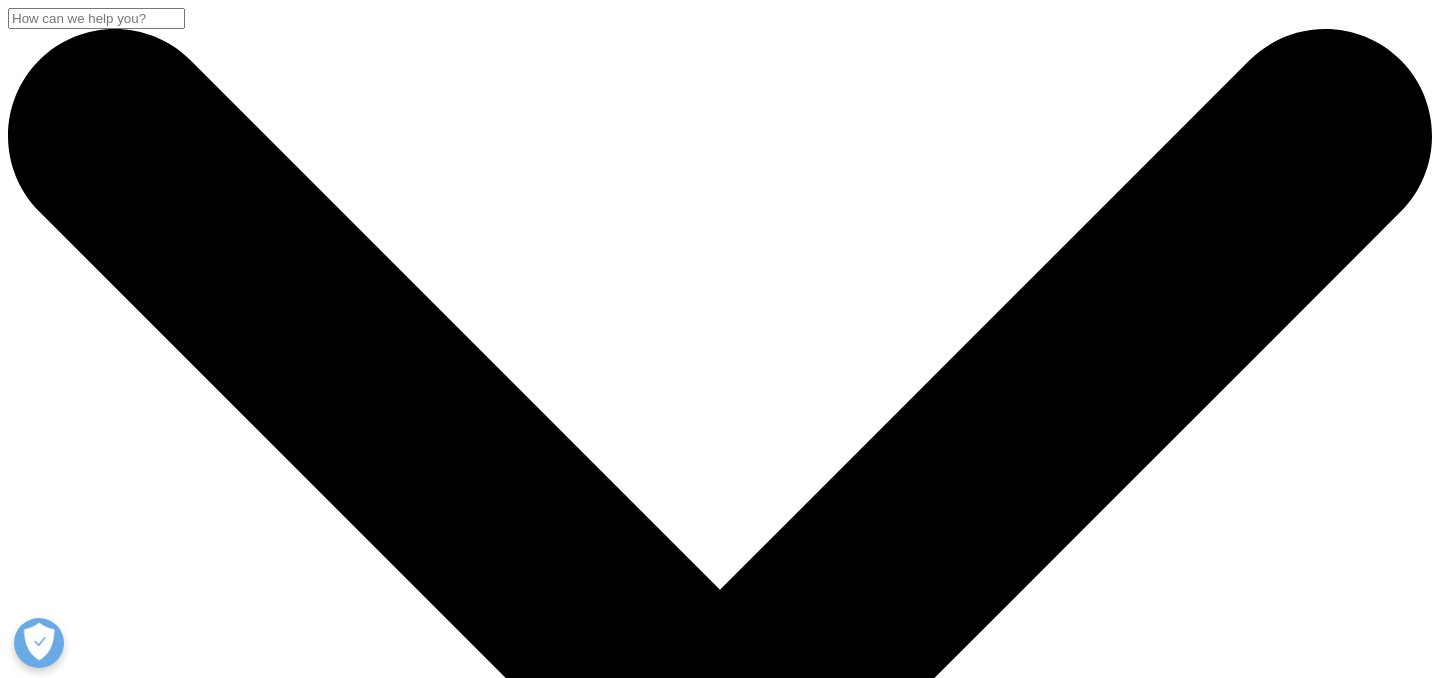 scroll, scrollTop: 0, scrollLeft: 0, axis: both 